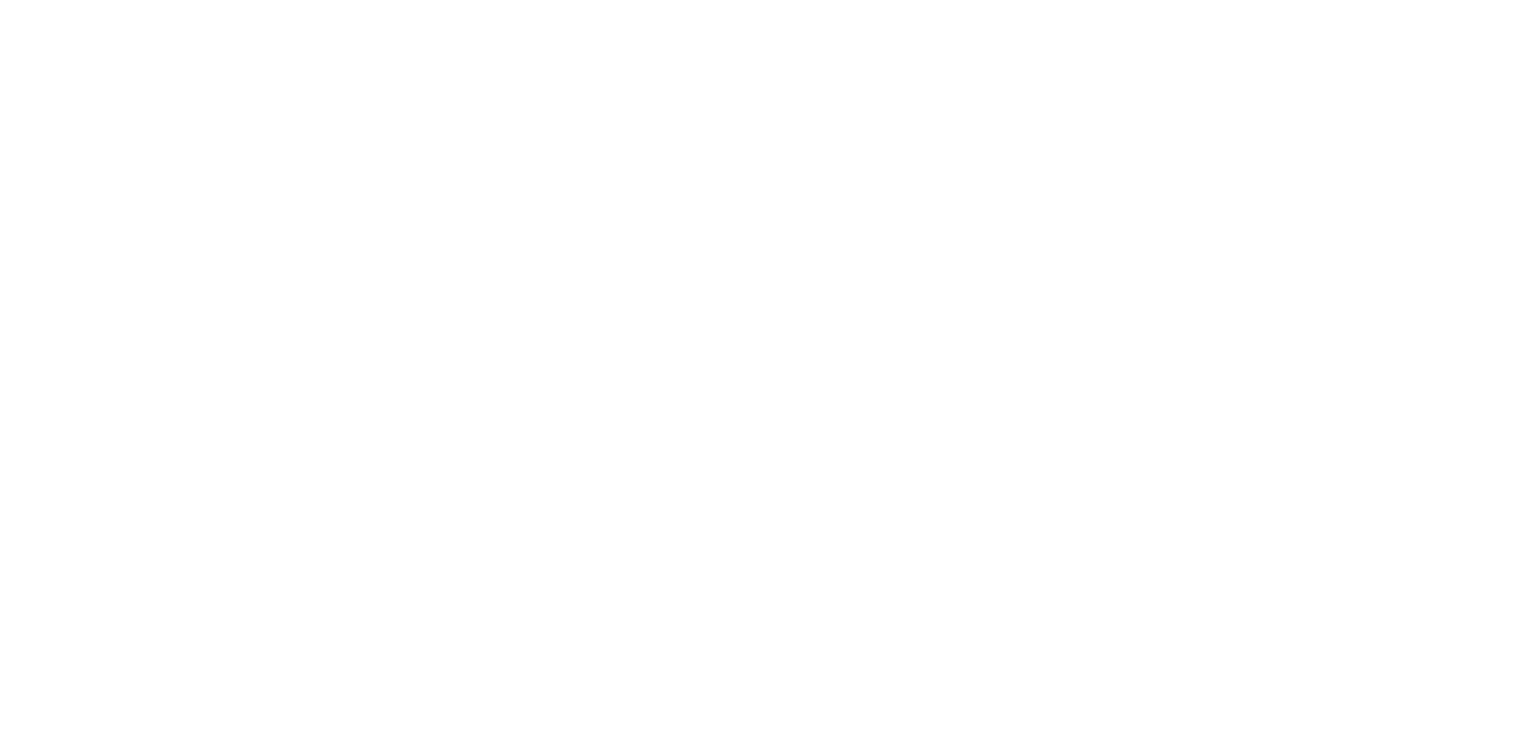 scroll, scrollTop: 0, scrollLeft: 0, axis: both 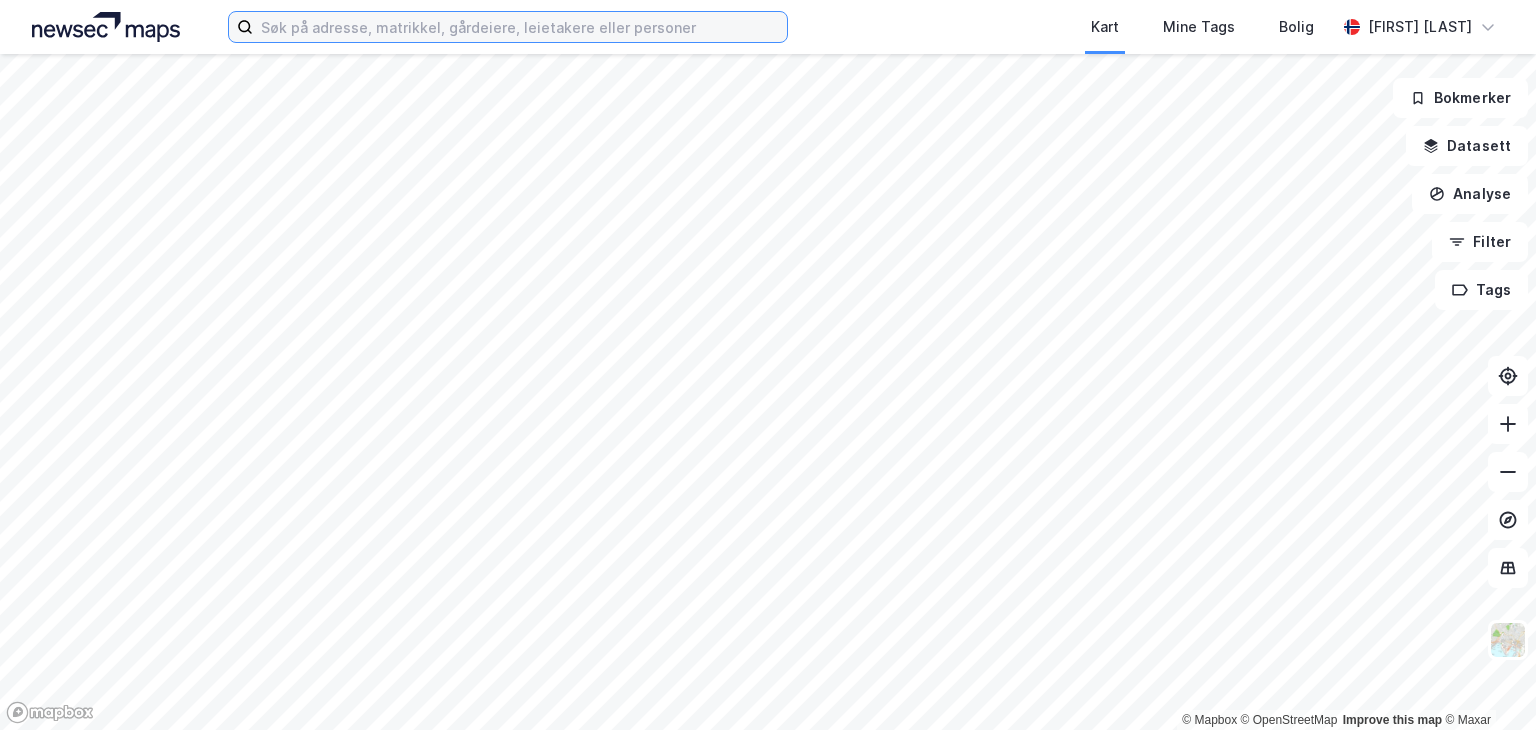 click at bounding box center [520, 27] 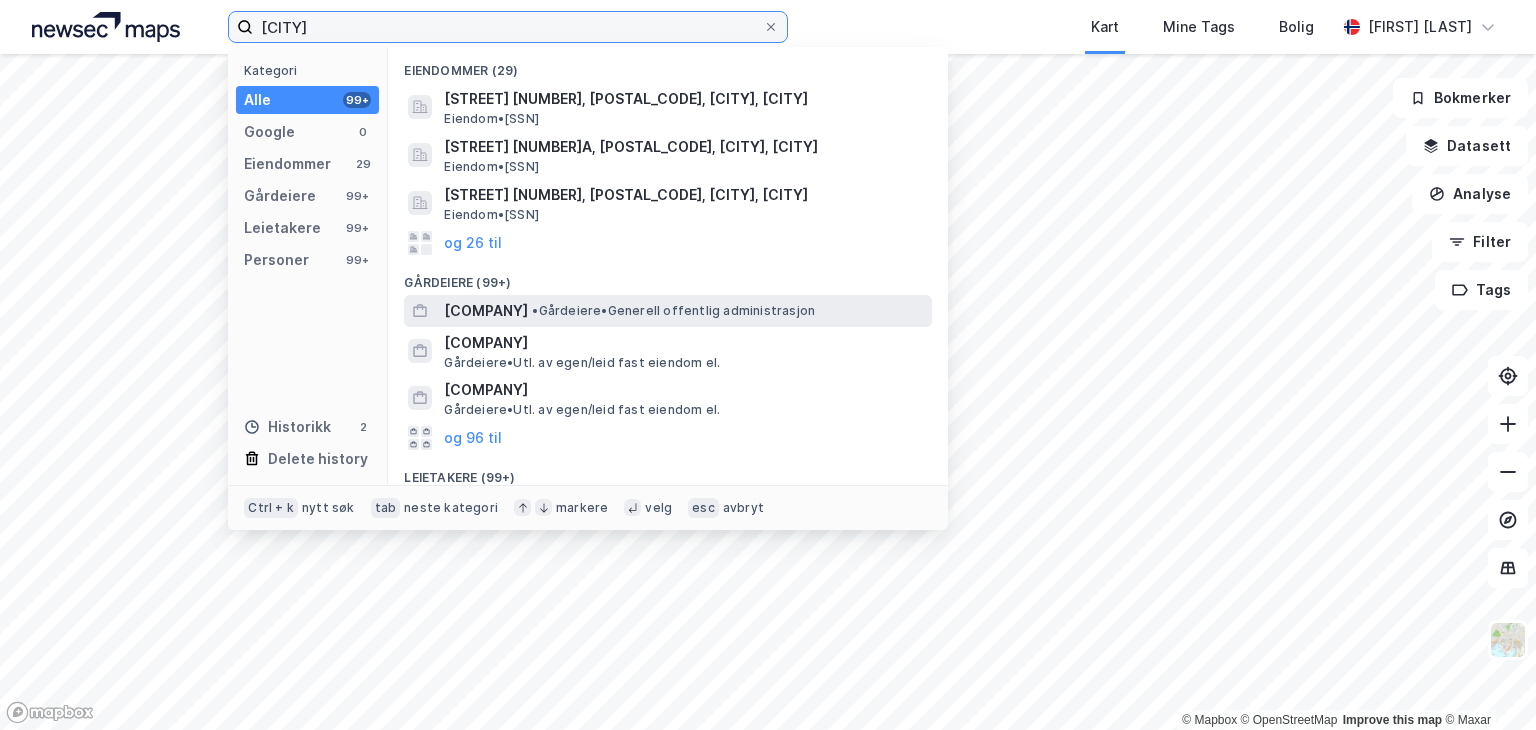 type on "[CITY]" 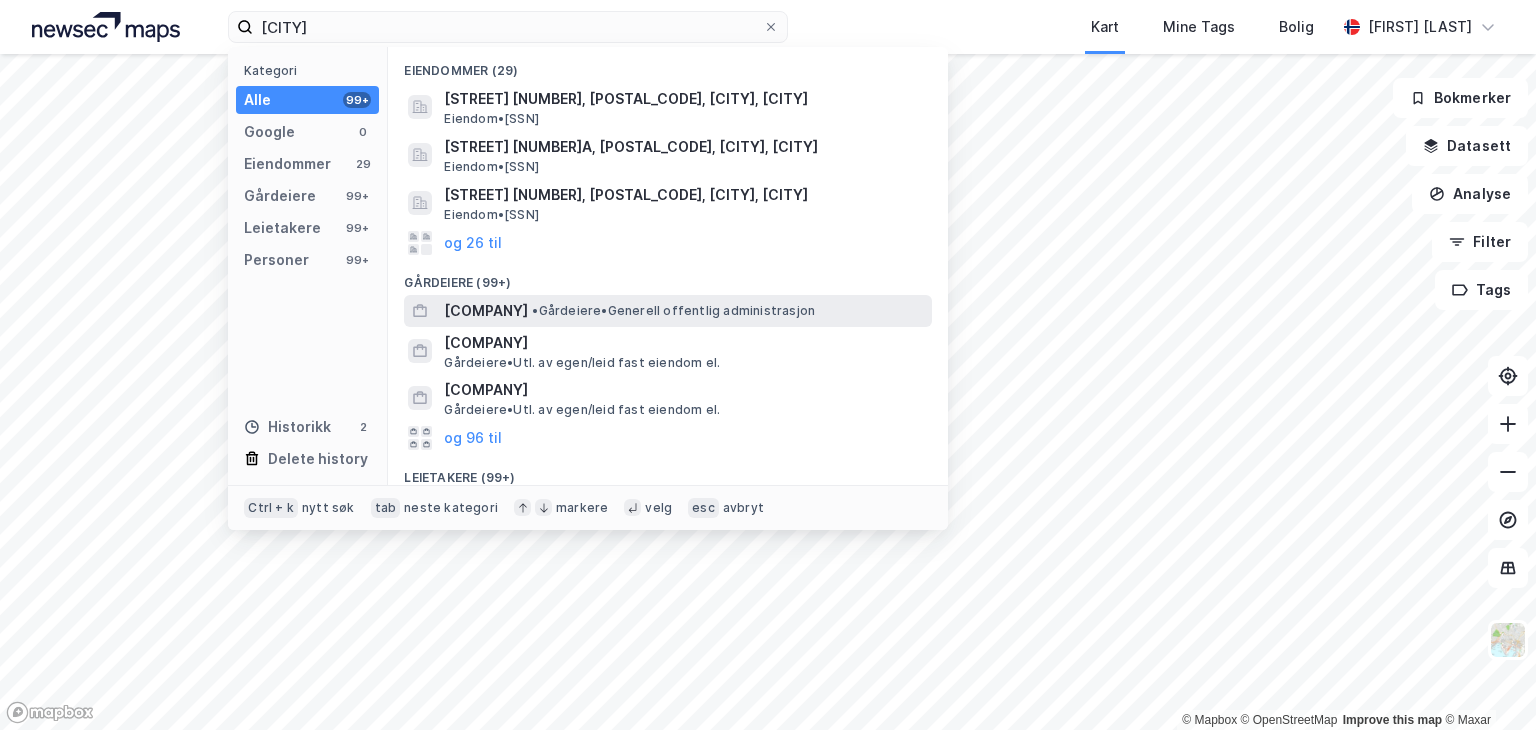 click on "[COMPANY]" at bounding box center [668, 311] 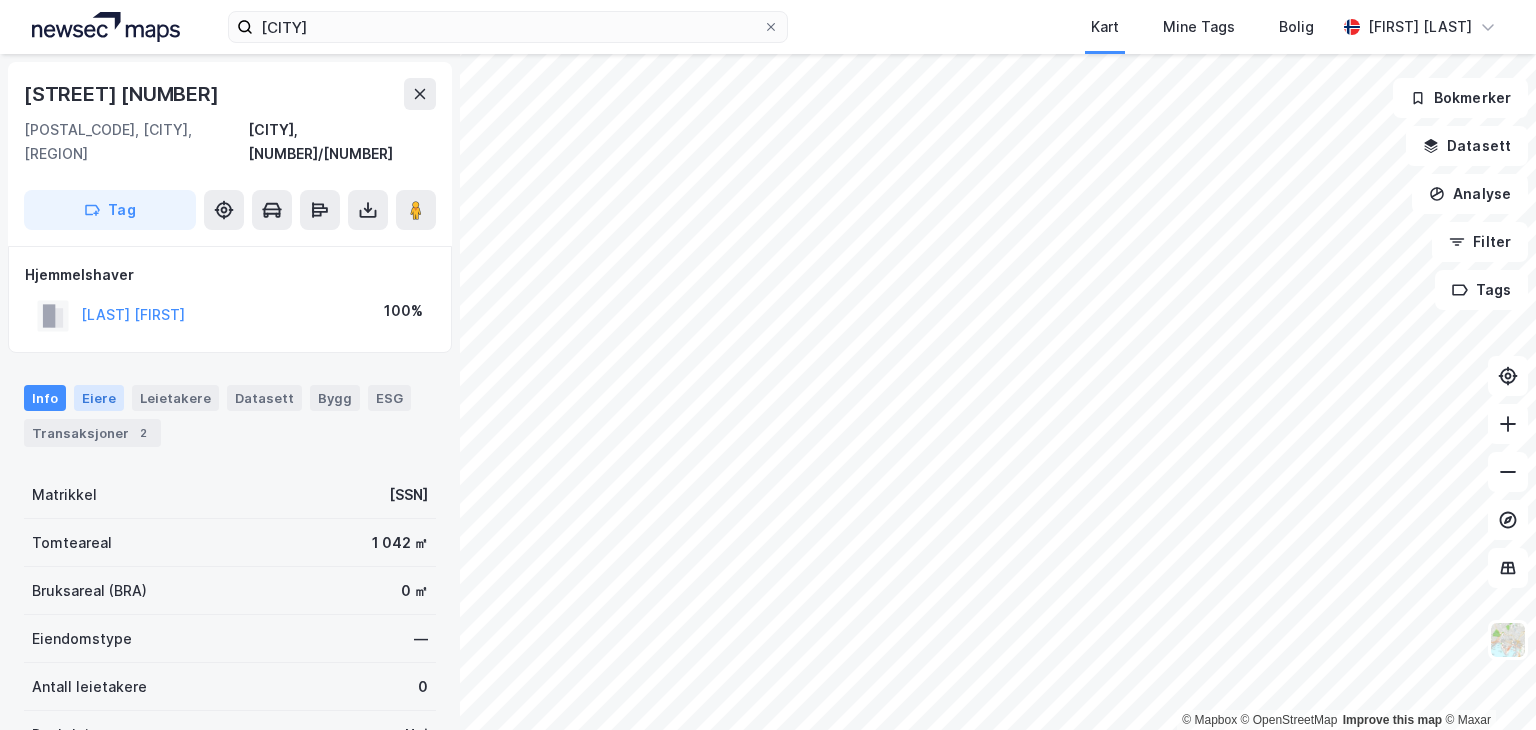 click on "Eiere" at bounding box center [99, 398] 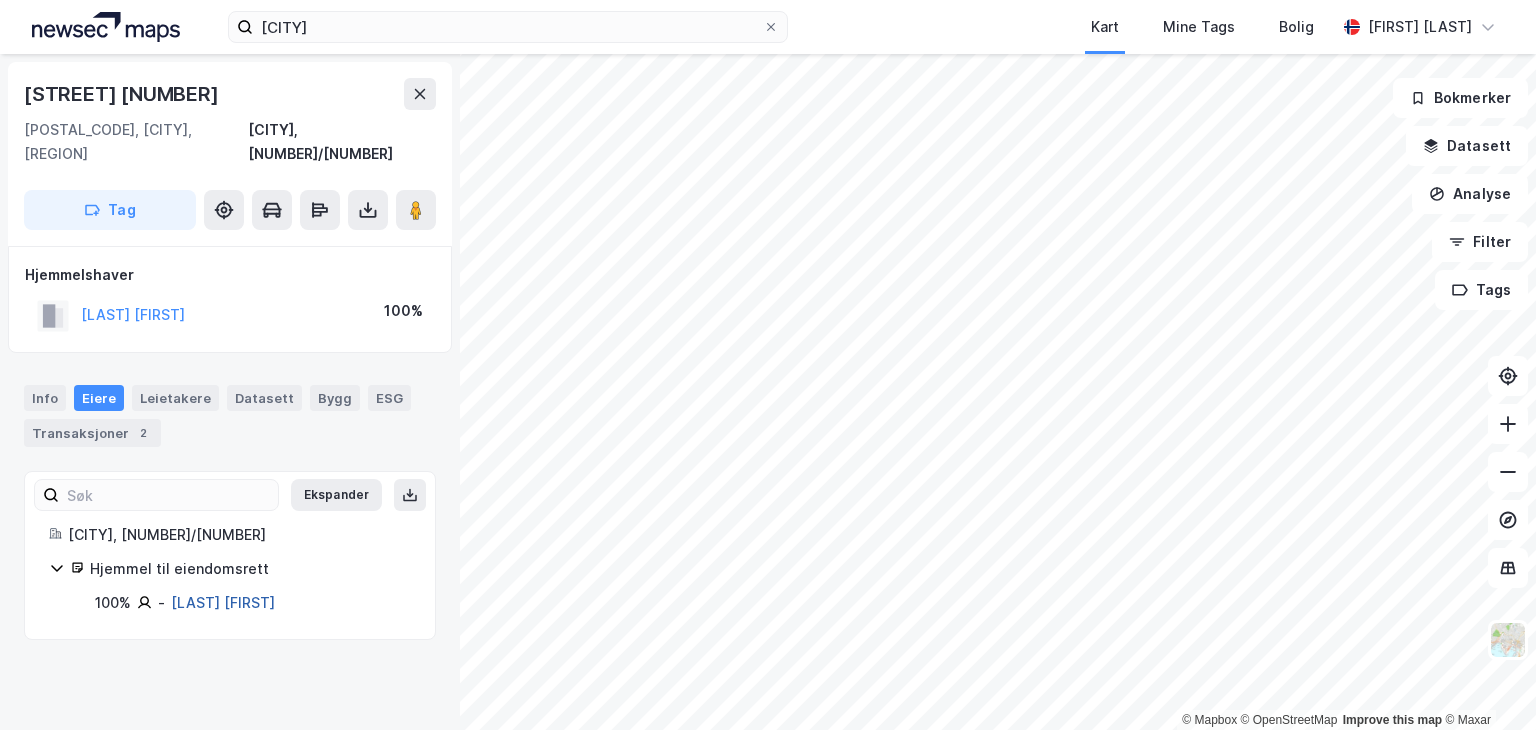 click on "[LAST] [FIRST]-[LAST]" at bounding box center (223, 602) 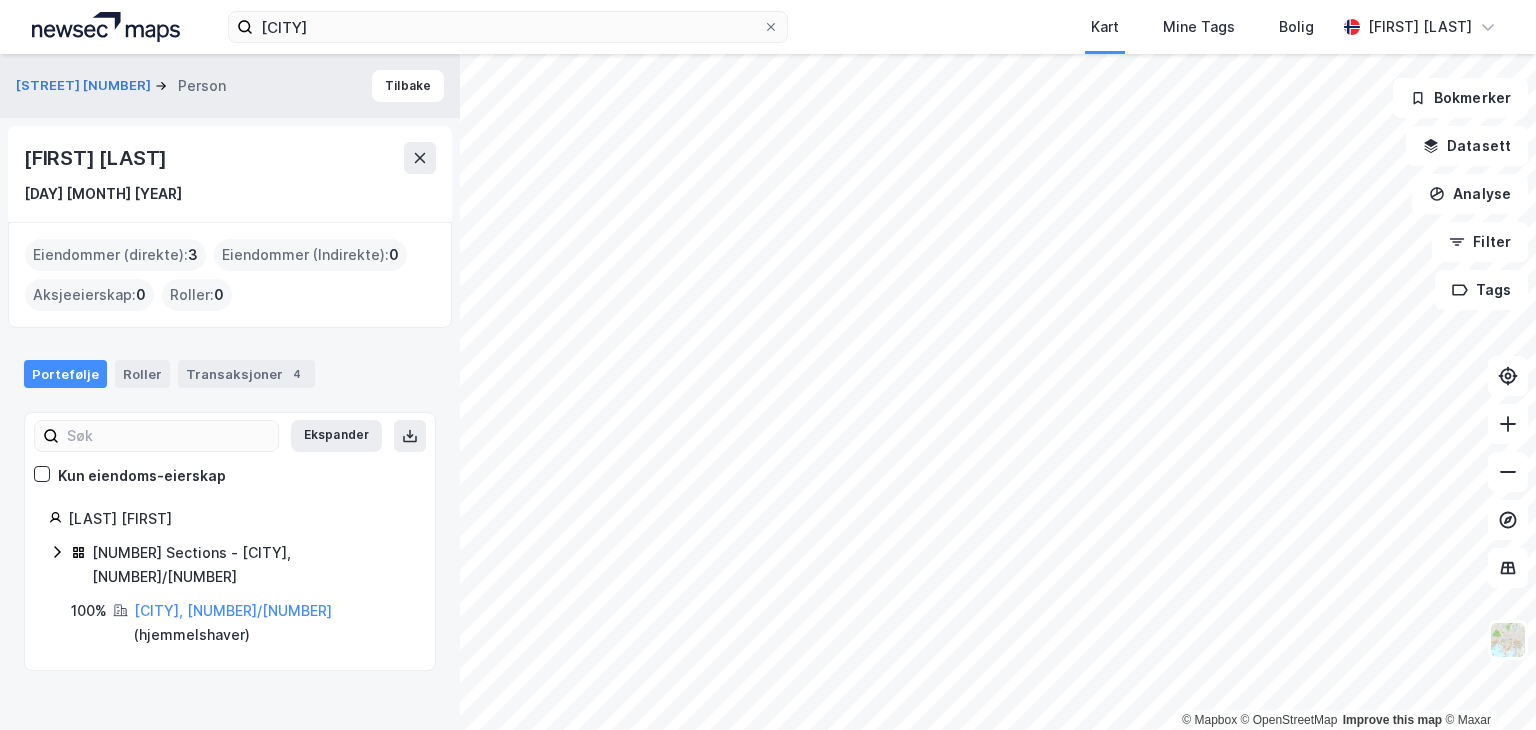 click on "2 Sections - [CITY], [NUMBER]/[NUMBER]" at bounding box center (230, 565) 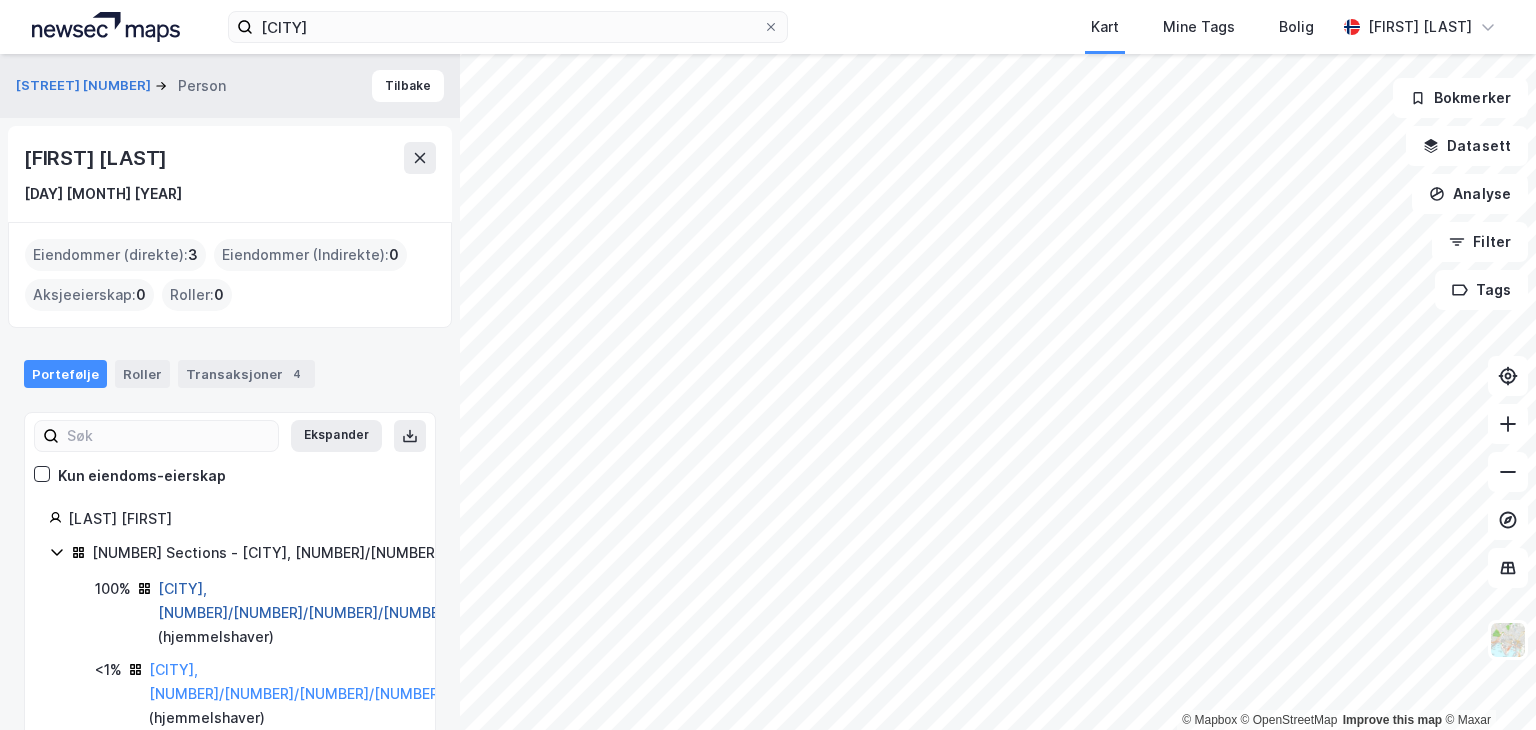 click on "[CITY], [NUMBER]/[NUMBER]" at bounding box center (305, 600) 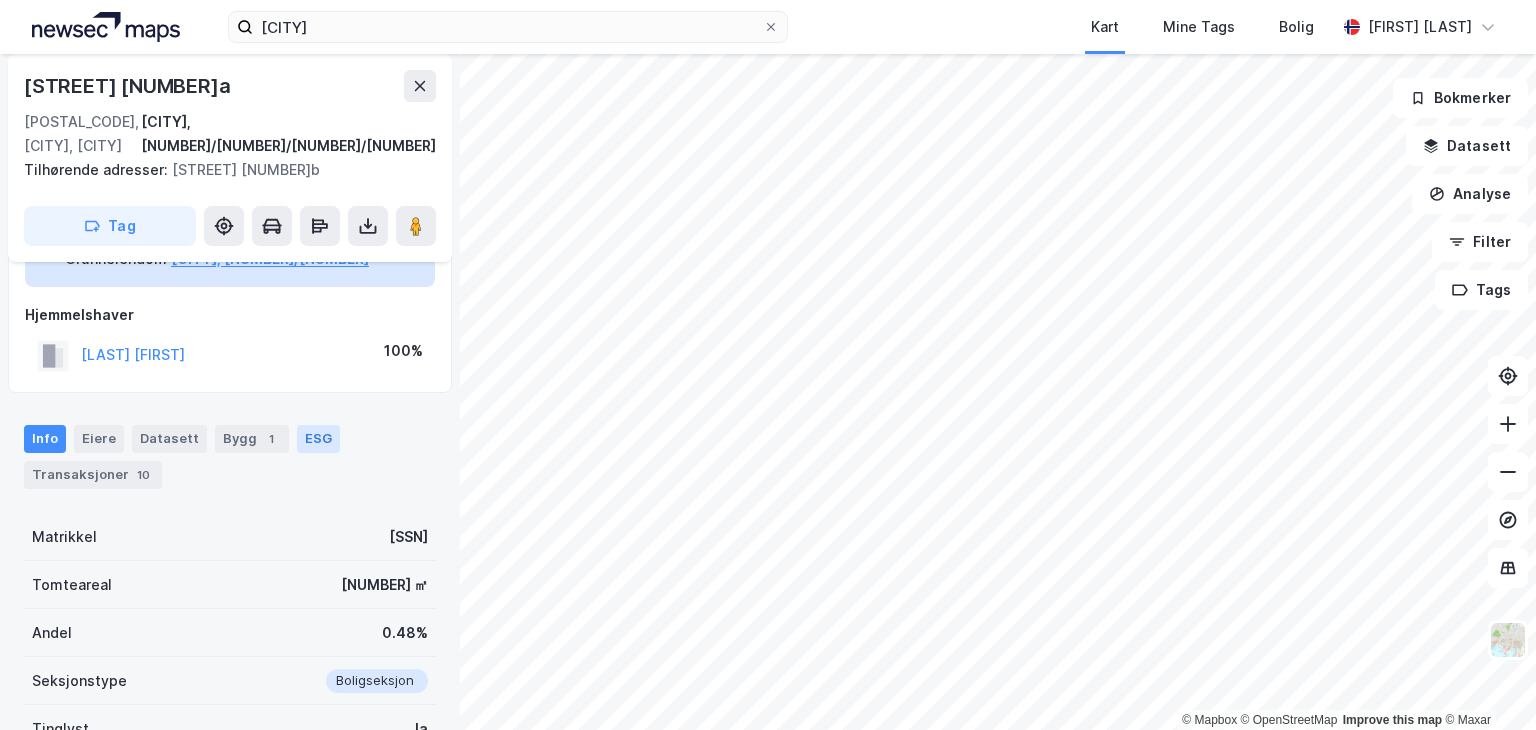 scroll, scrollTop: 152, scrollLeft: 0, axis: vertical 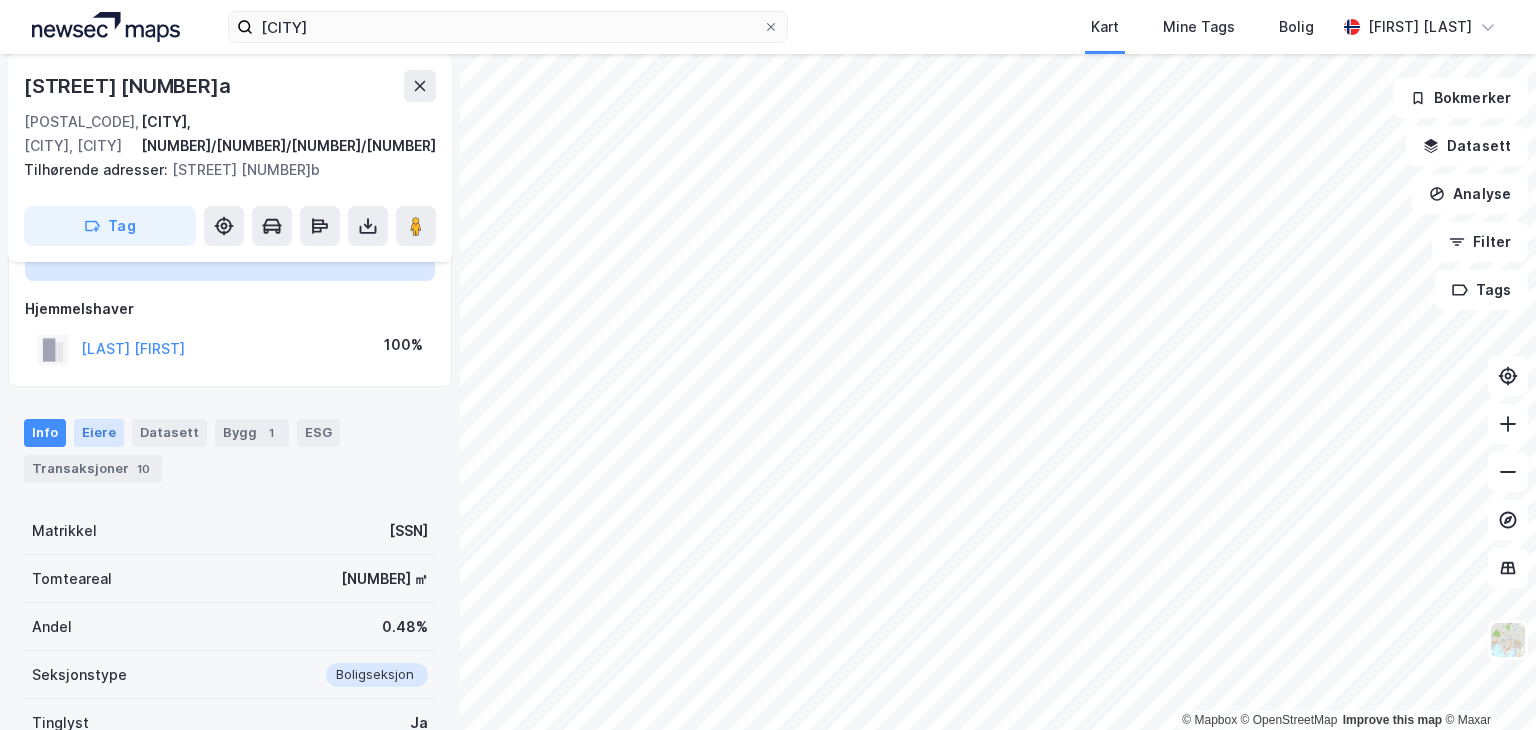 click on "Eiere" at bounding box center (99, 433) 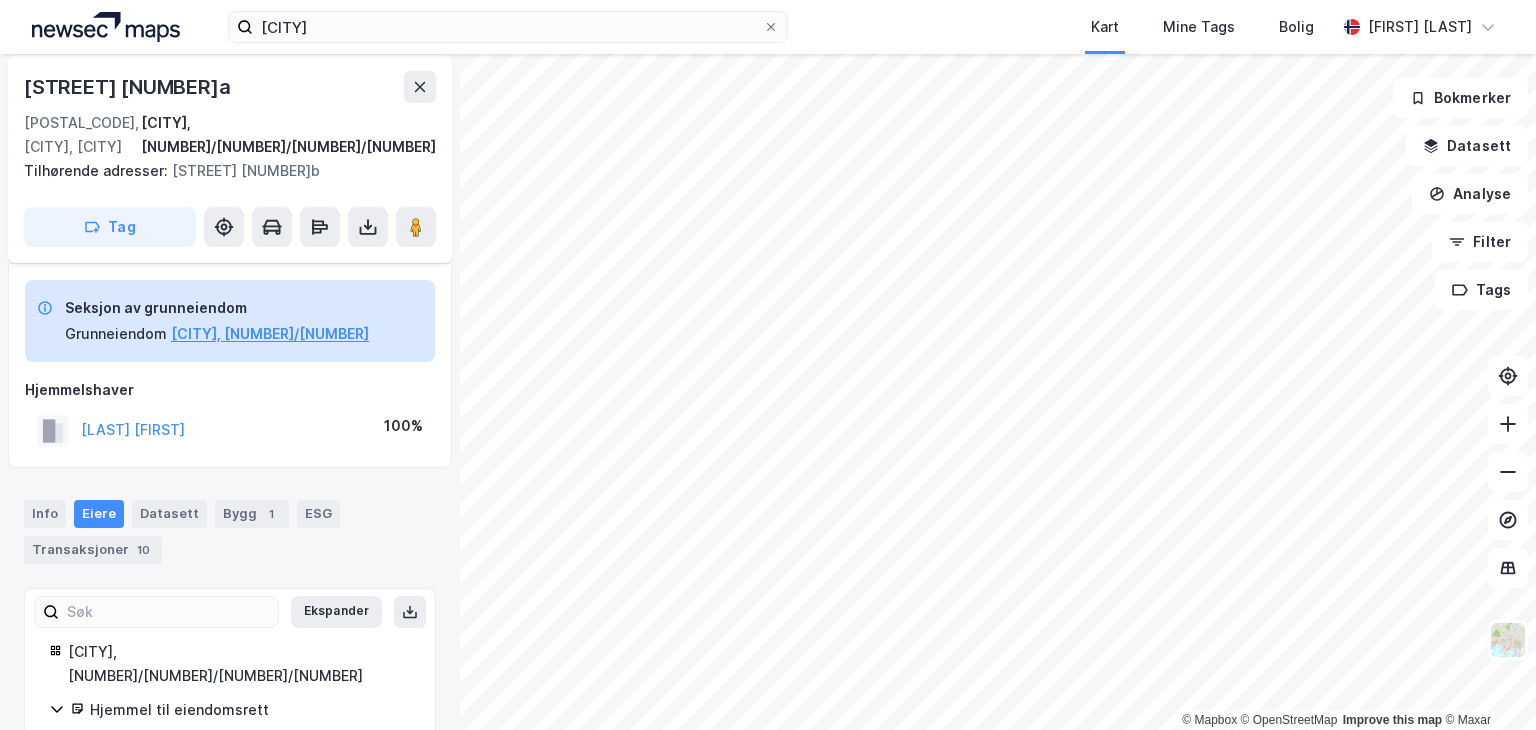 scroll, scrollTop: 96, scrollLeft: 0, axis: vertical 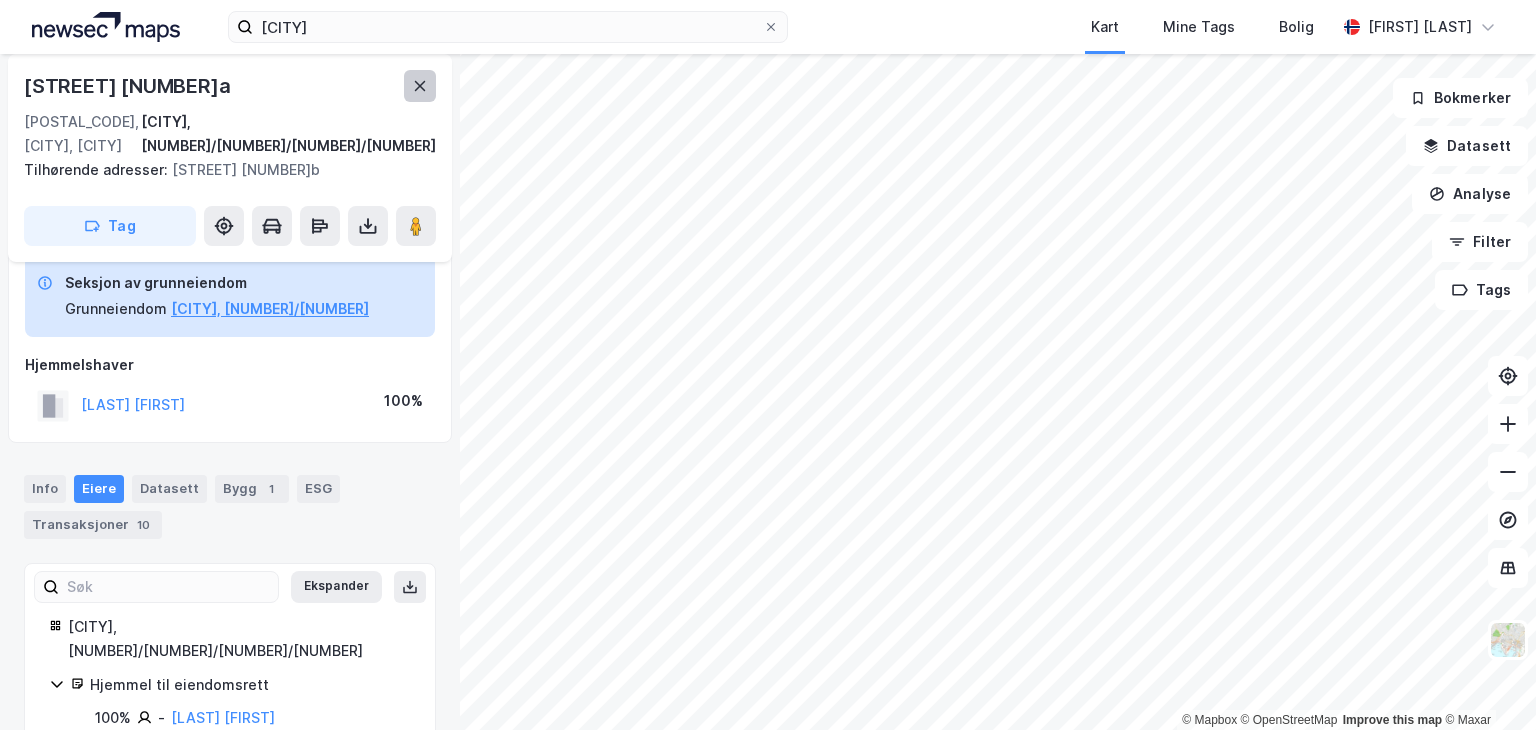 click 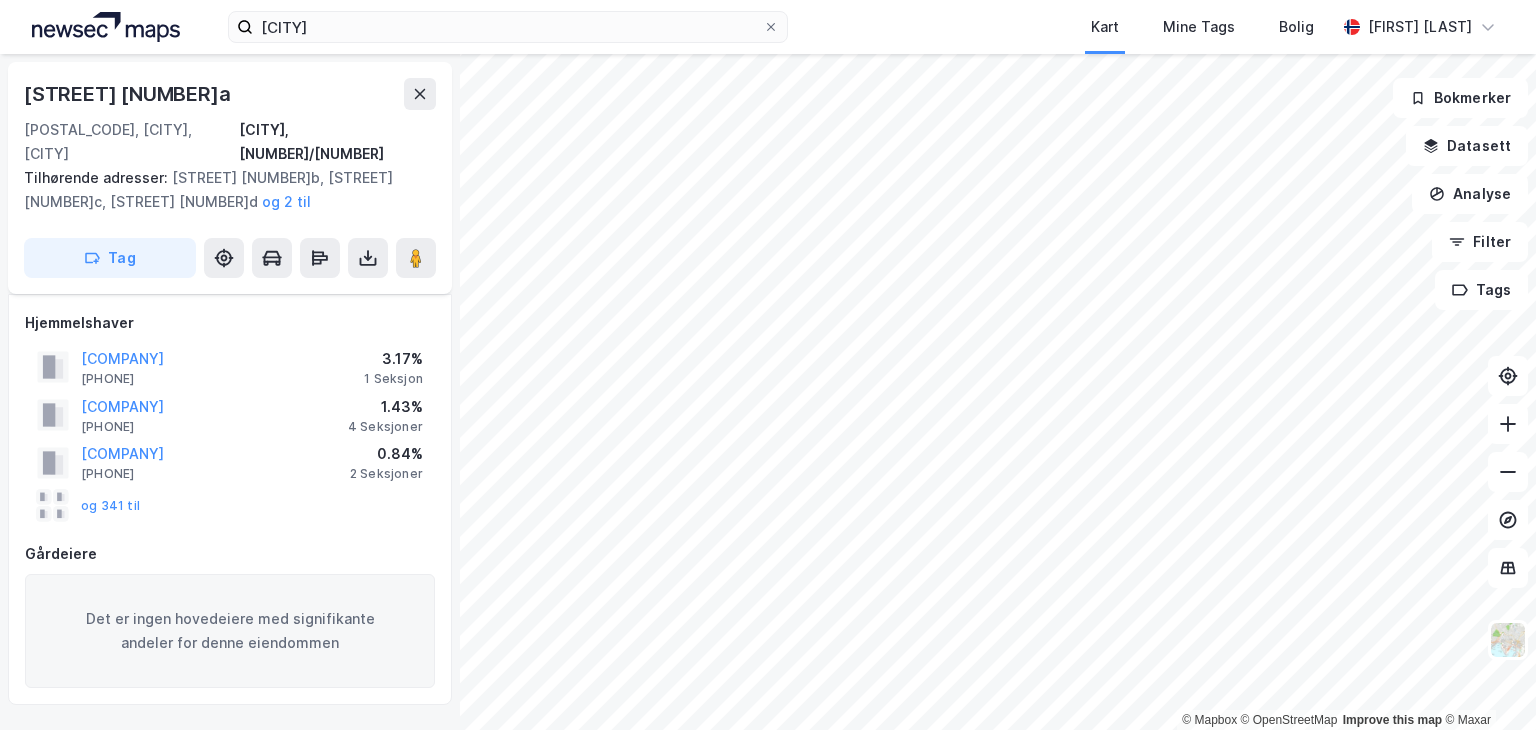 scroll, scrollTop: 96, scrollLeft: 0, axis: vertical 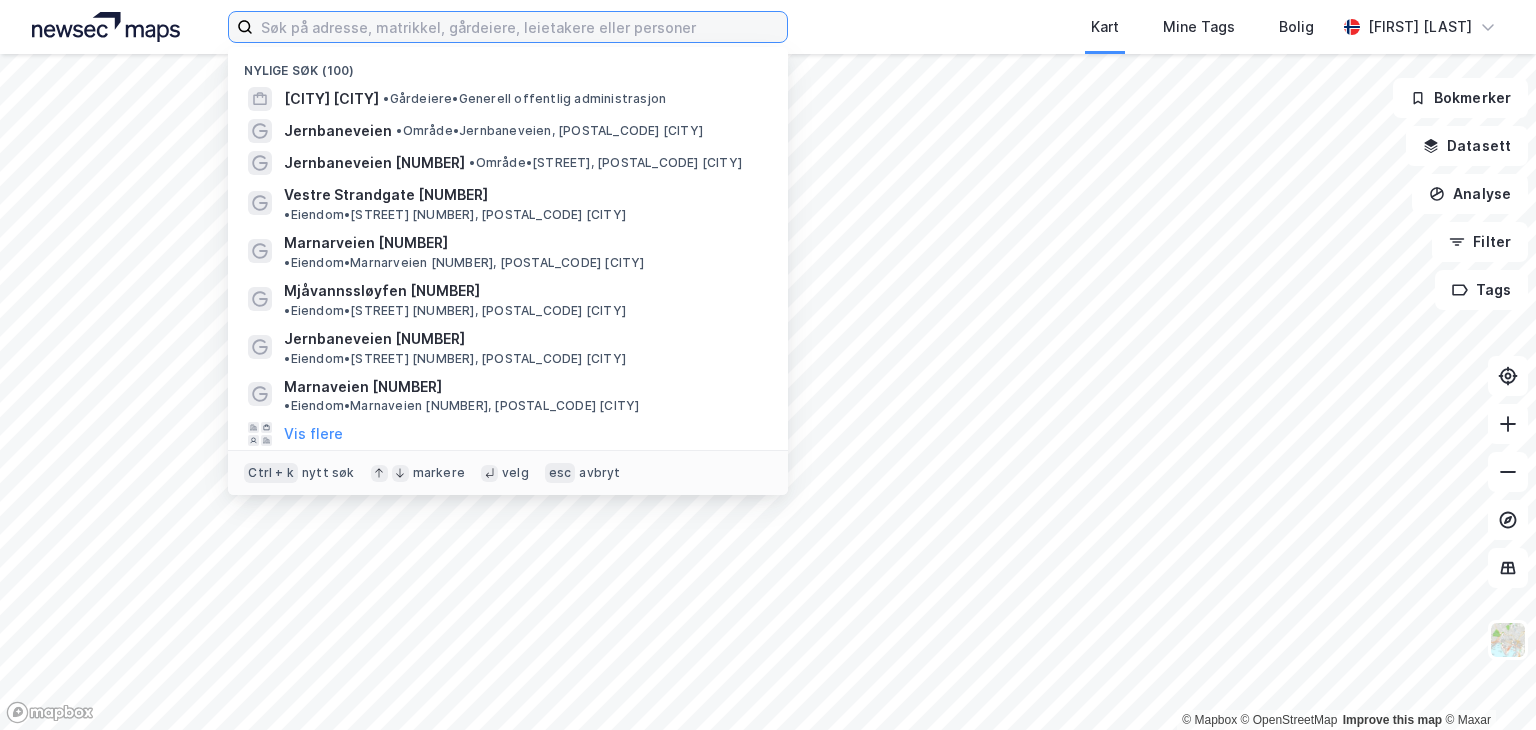 click at bounding box center (520, 27) 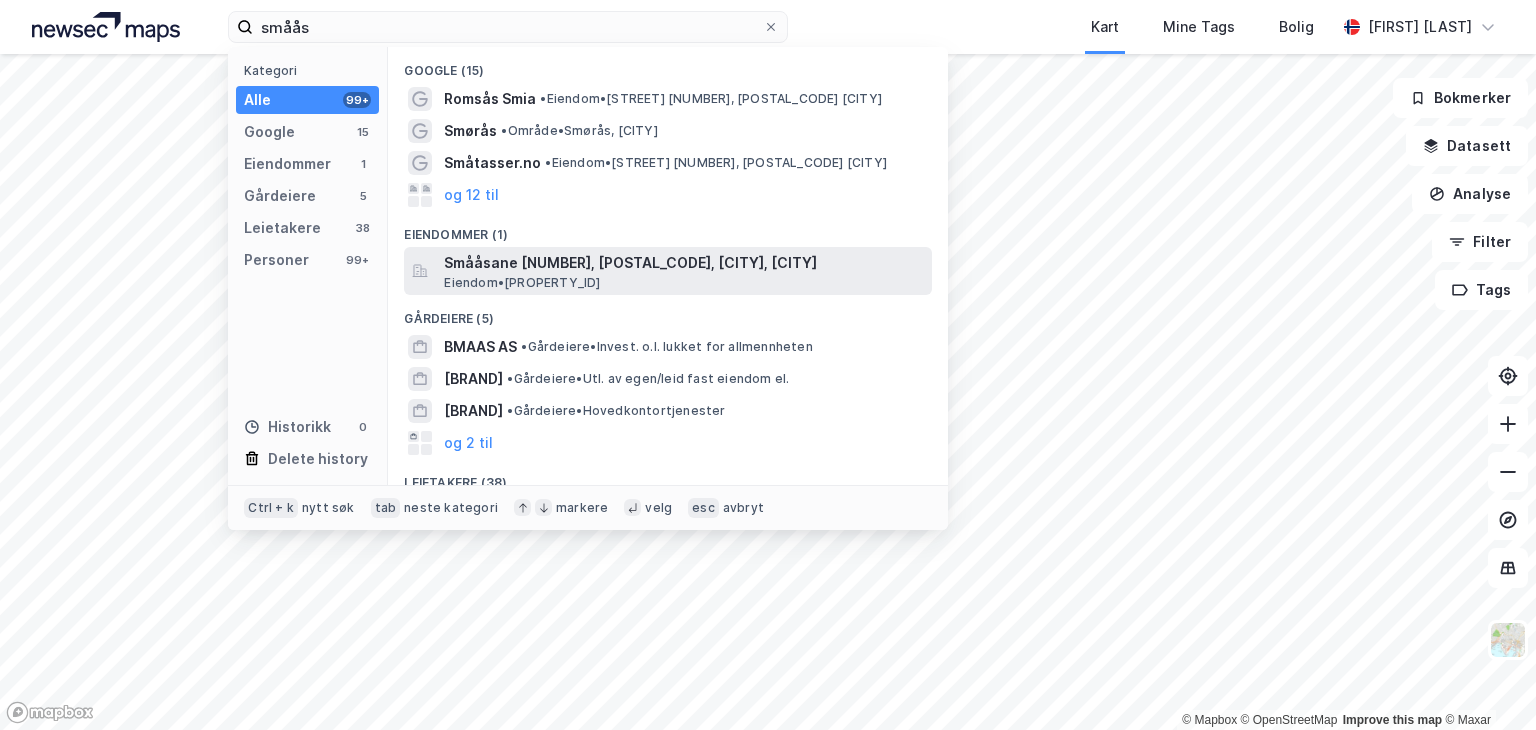 click on "Smååsane [NUMBER], [POSTAL_CODE], [CITY], [CITY]" at bounding box center [684, 263] 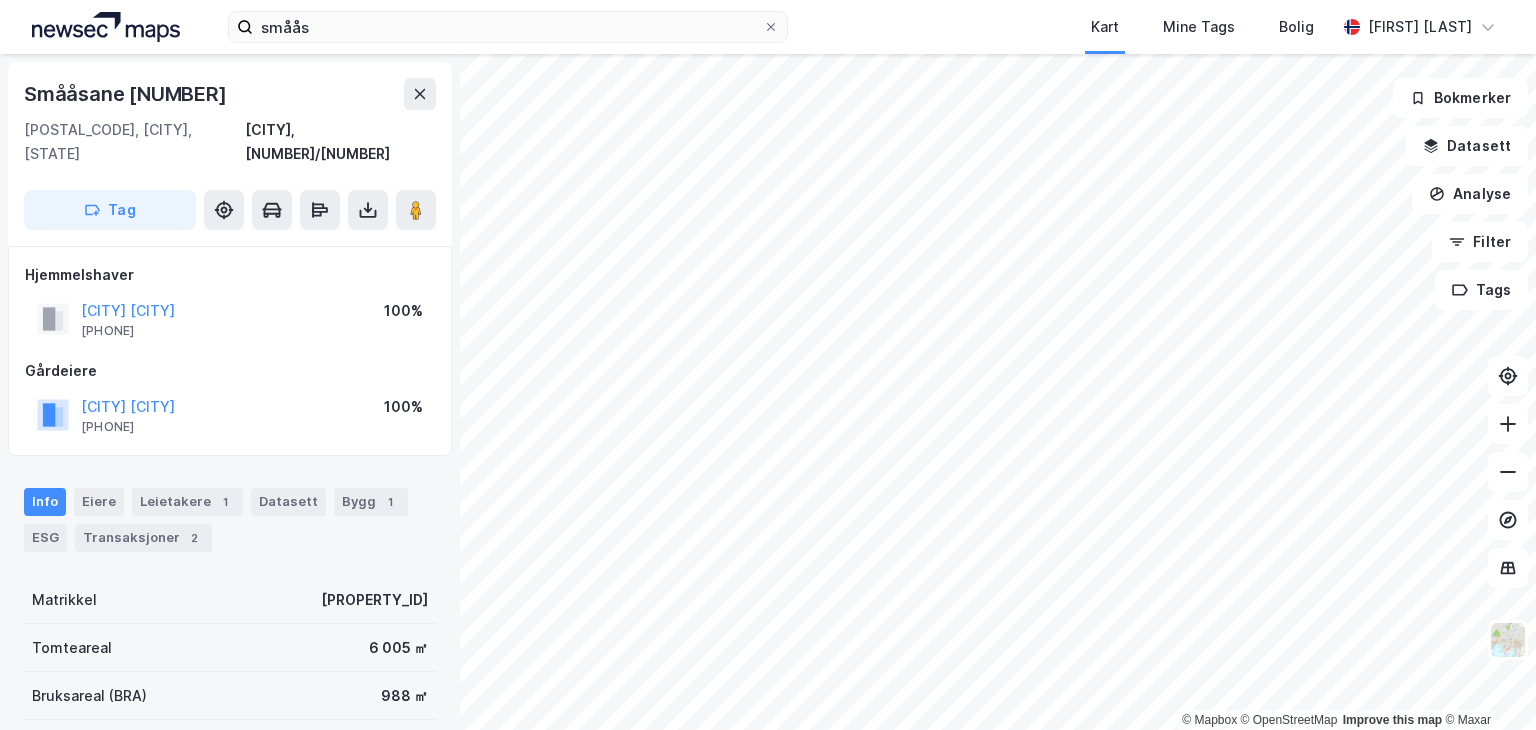 click on "Kart Mine Tags Bolig [FIRST] [LAST] © Mapbox   © OpenStreetMap   Improve this map   © Maxar Smååsane 2 [POSTAL_CODE], [CITY], [CITY] [NUMBER]/[NUMBER] Tag Hjemmelshaver VENNESLA KOMMUNE 936 846 777 100% Gårdeiere VENNESLA KOMMUNE 936 846 777 100% Info Eiere Leietakere 1 Datasett Bygg 1 ESG Transaksjoner 2 Matrikkel [PROPERTY_ID] Tomteareal 6 005 ⁺ ㎡ Bruksareal (BRA) 988 ⁺ ㎡ Eiendomstype Undervisning Antall leietakere 1 Punktleie Nei Festegrunn Nei Tinglyst Ja Arealplaner Kommunekart Miljøstatus Bokmerker Datasett Analyse Filter Tags" at bounding box center [768, 365] 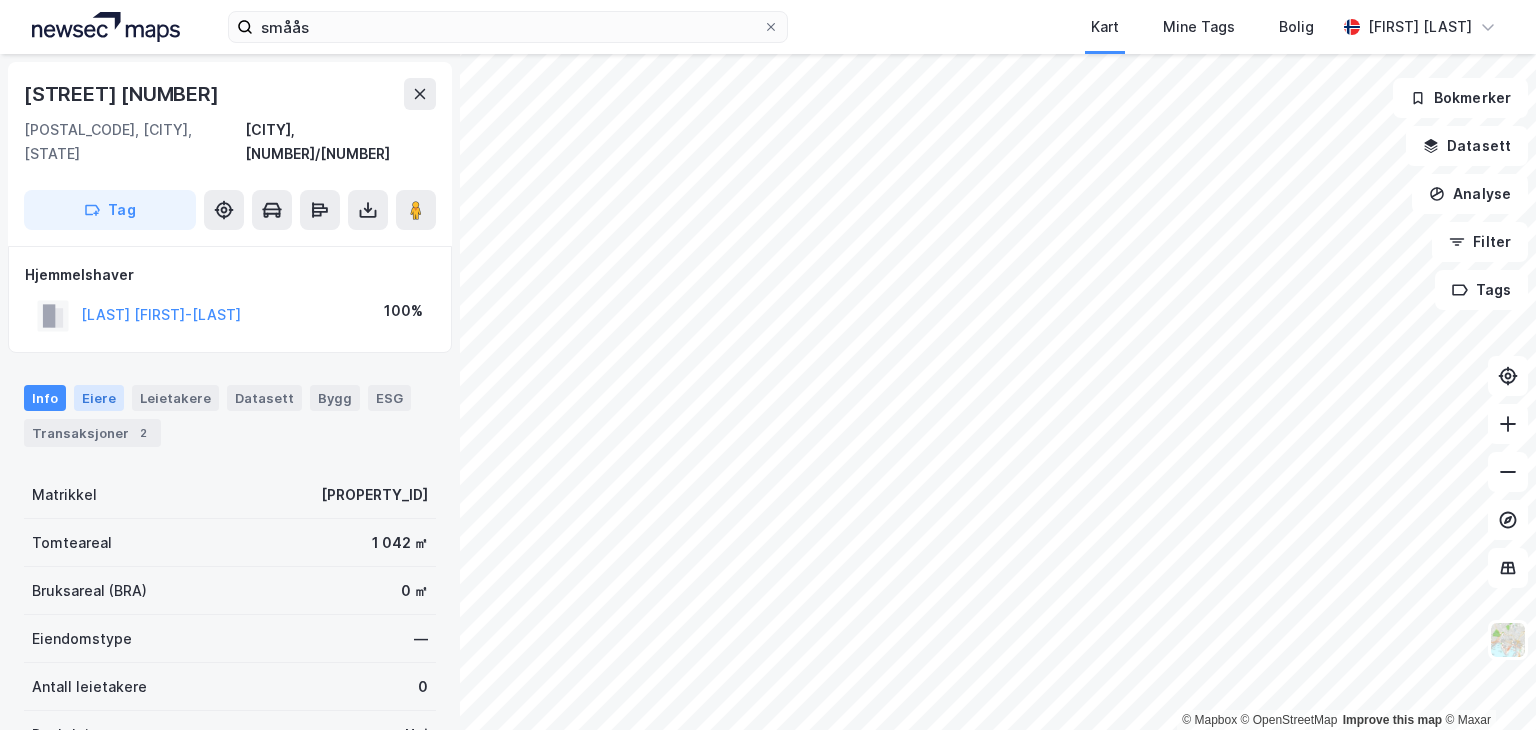 click on "Eiere" at bounding box center (99, 398) 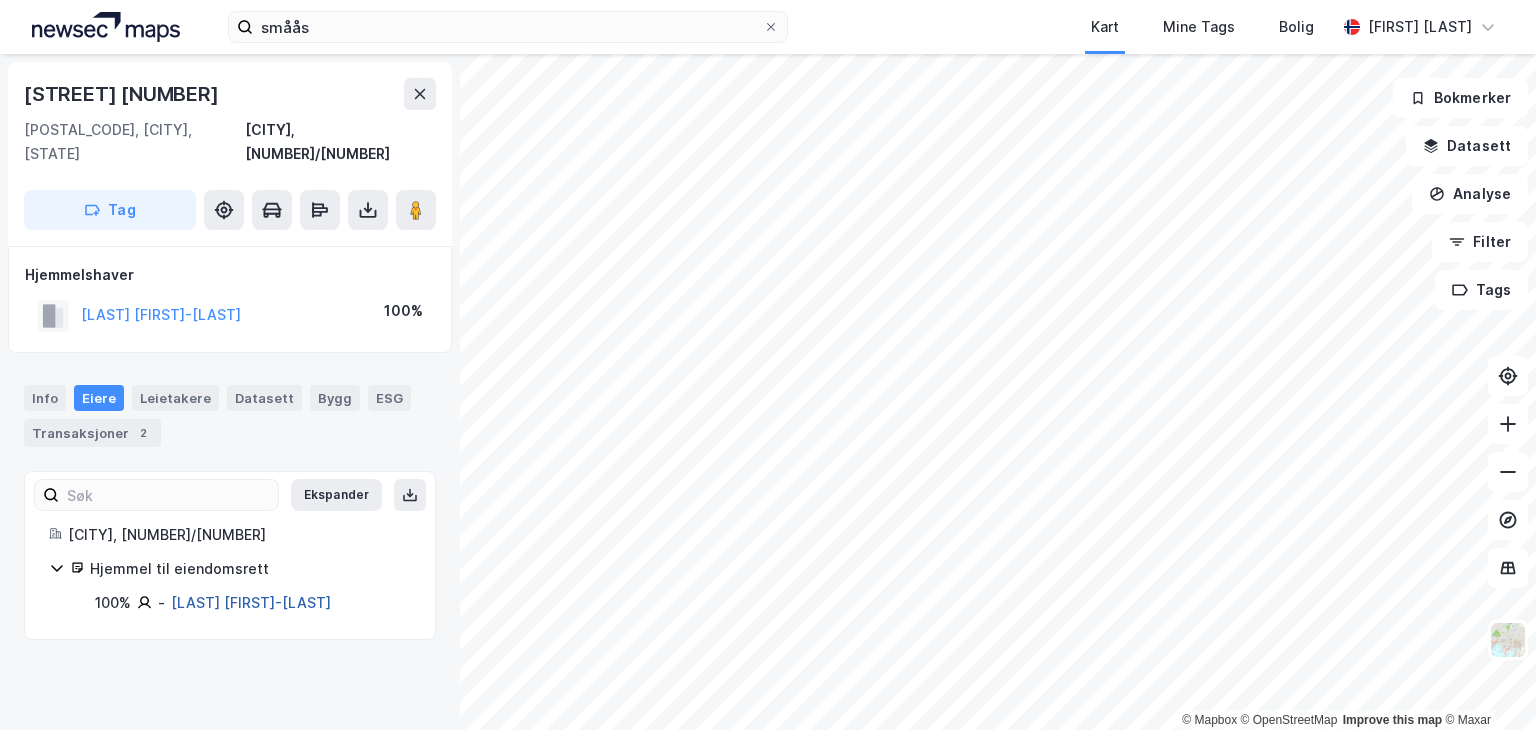 click on "[LAST] [FIRST]-[LAST]" at bounding box center (251, 602) 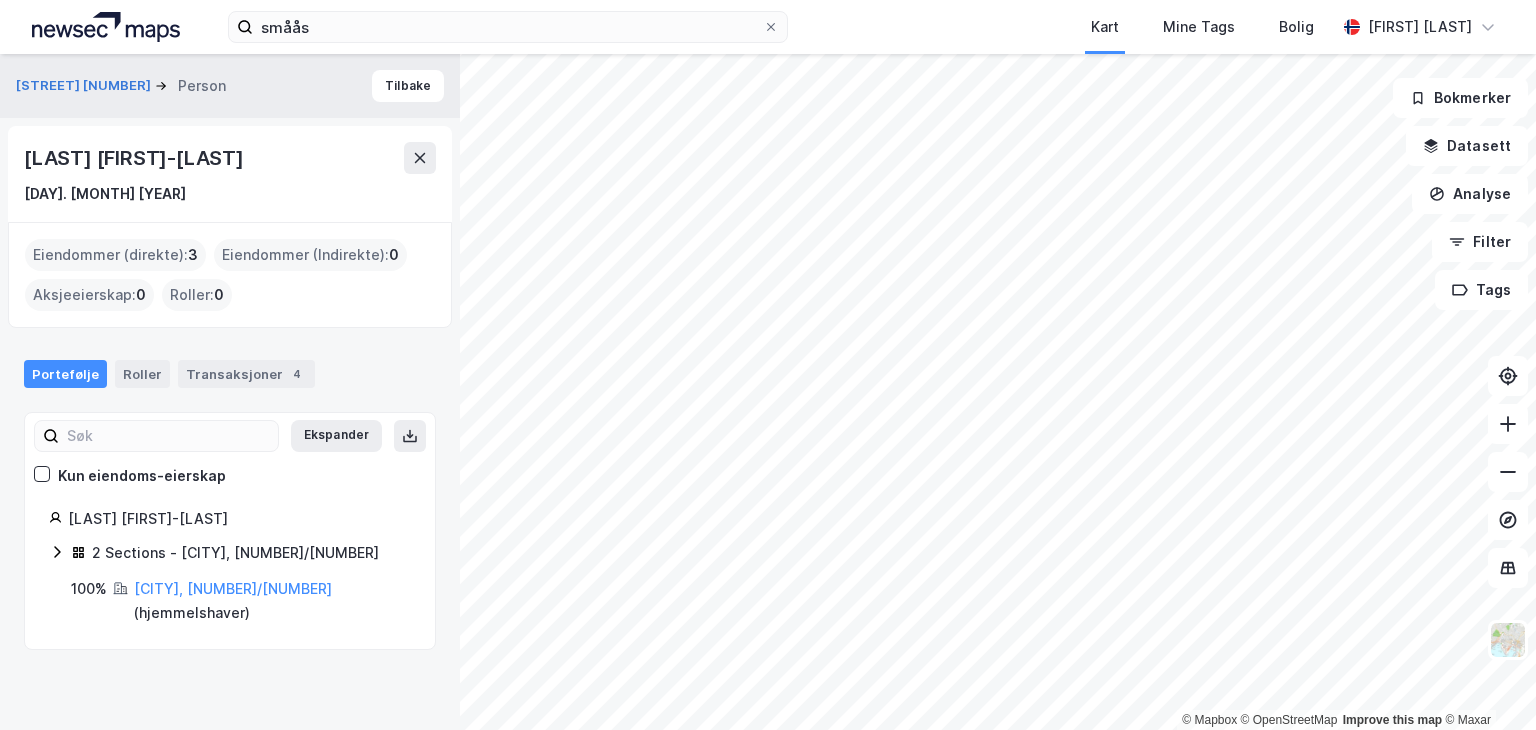 click 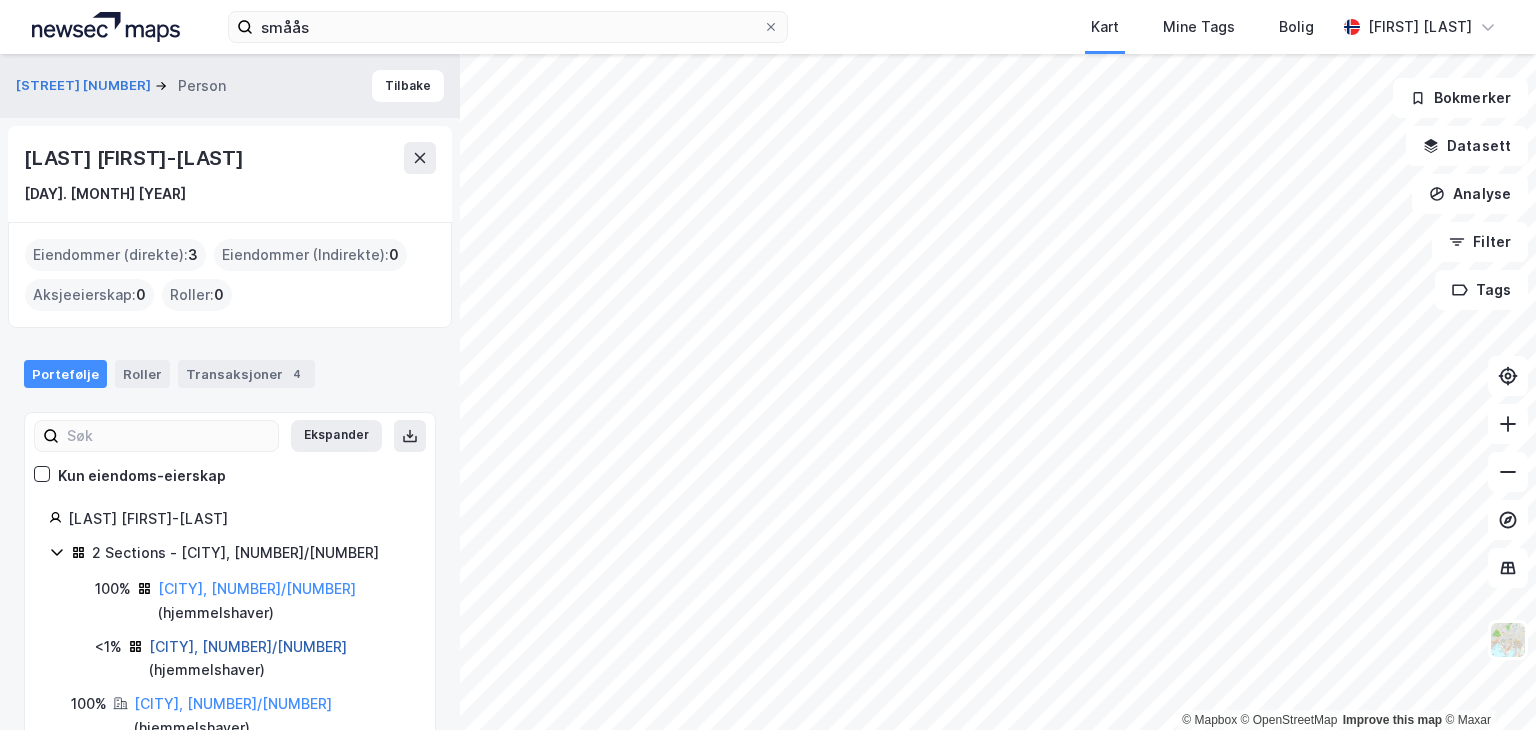 click on "[CITY], [NUMBER]/[NUMBER]" at bounding box center [248, 646] 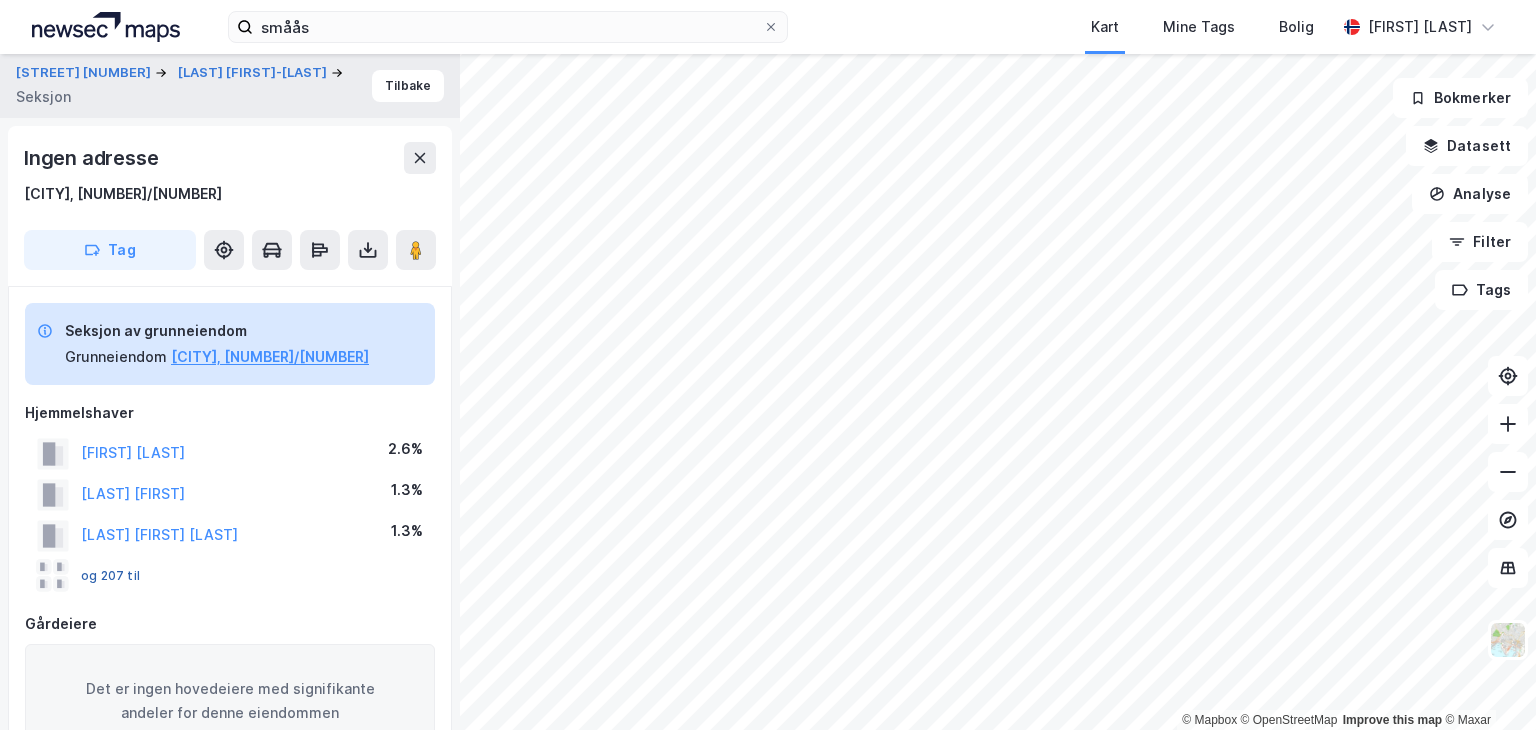 click on "og 207 til" at bounding box center (0, 0) 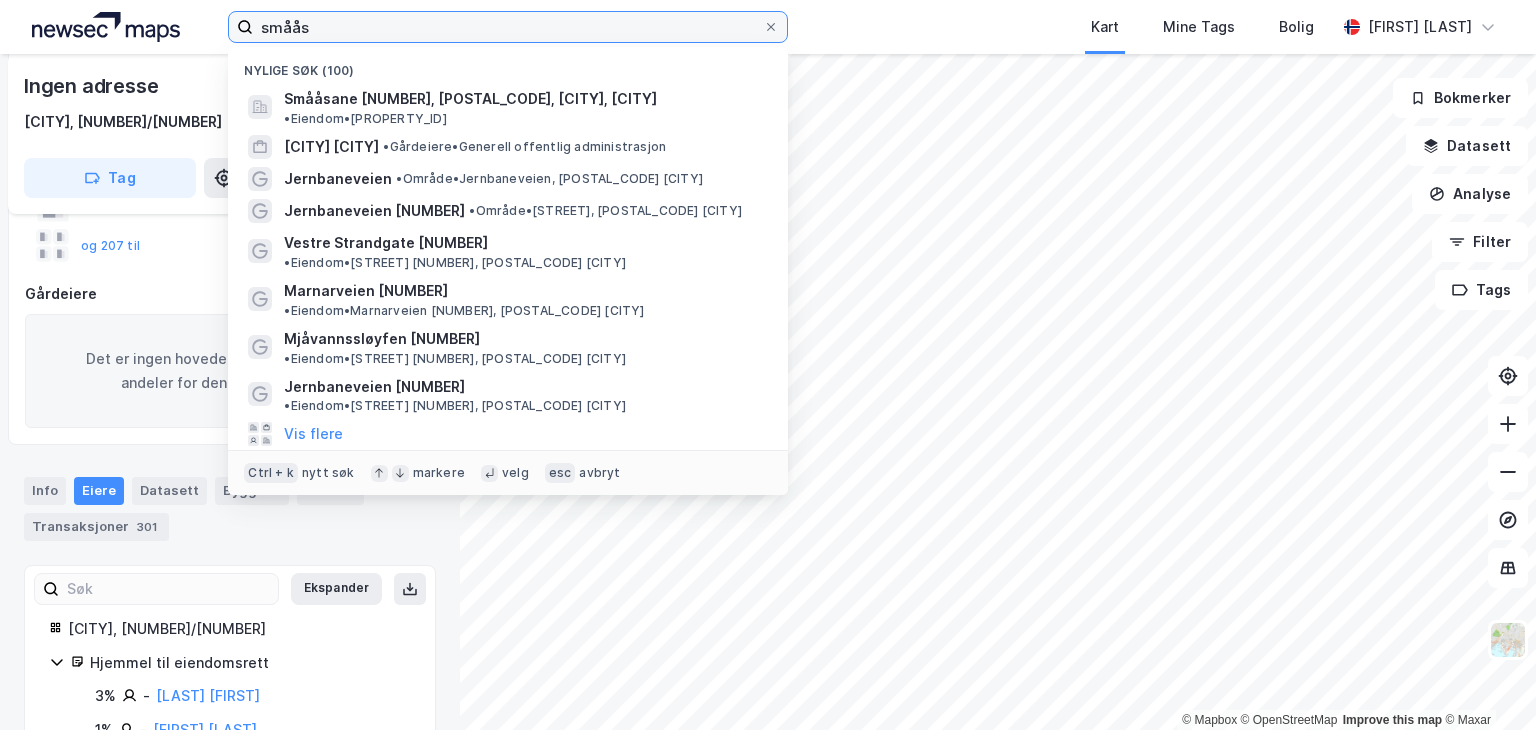 drag, startPoint x: 320, startPoint y: 39, endPoint x: 157, endPoint y: 22, distance: 163.88411 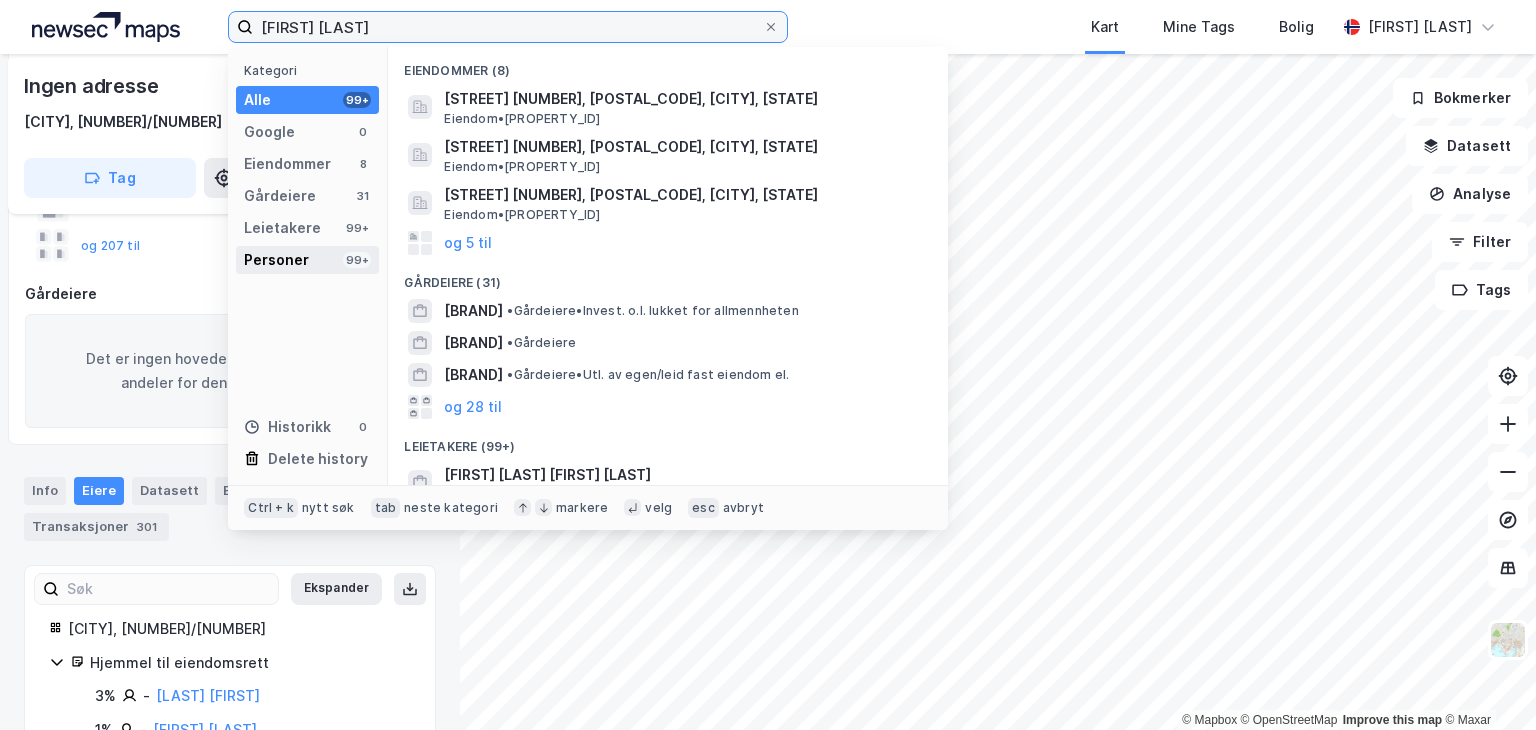 type on "[FIRST] [LAST]" 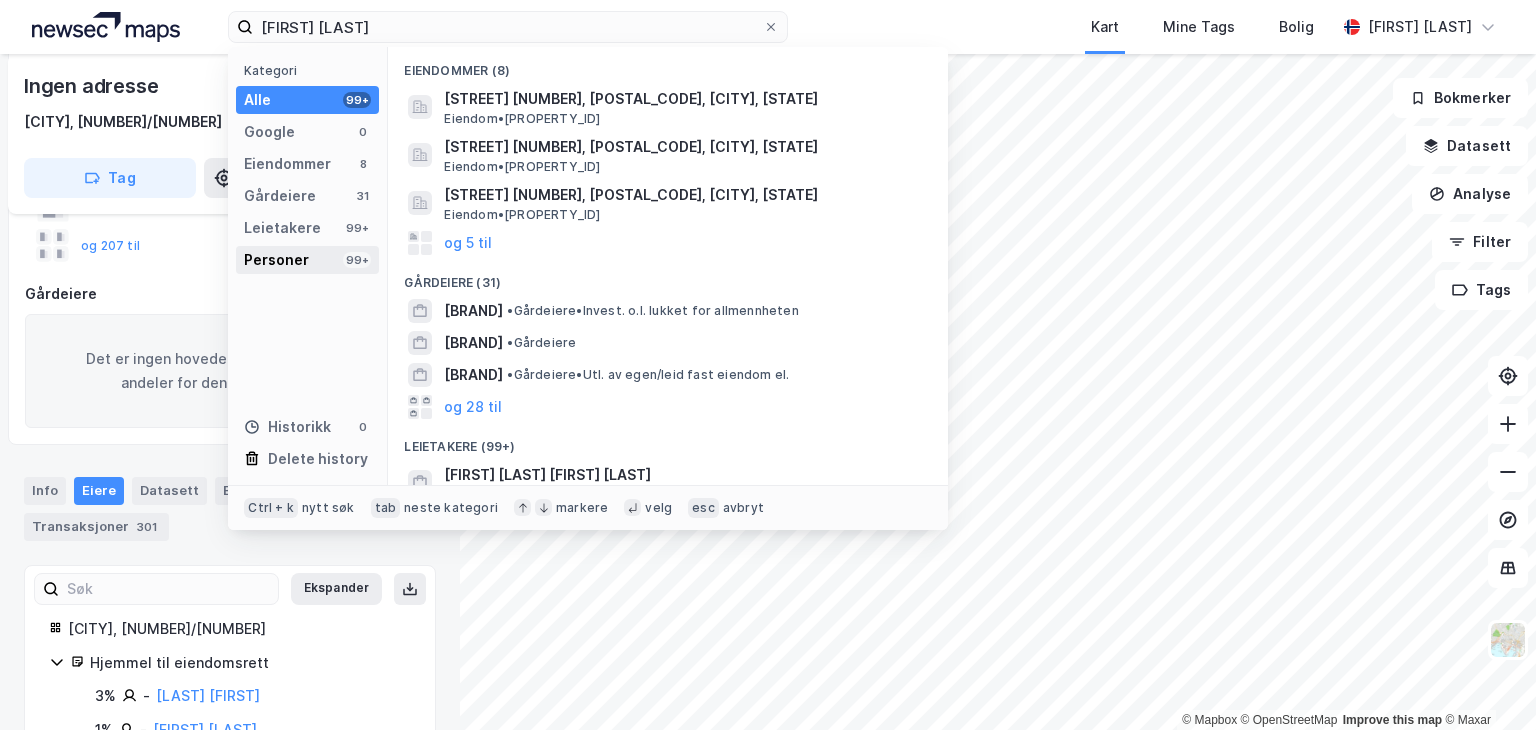 click on "Personer" at bounding box center [276, 260] 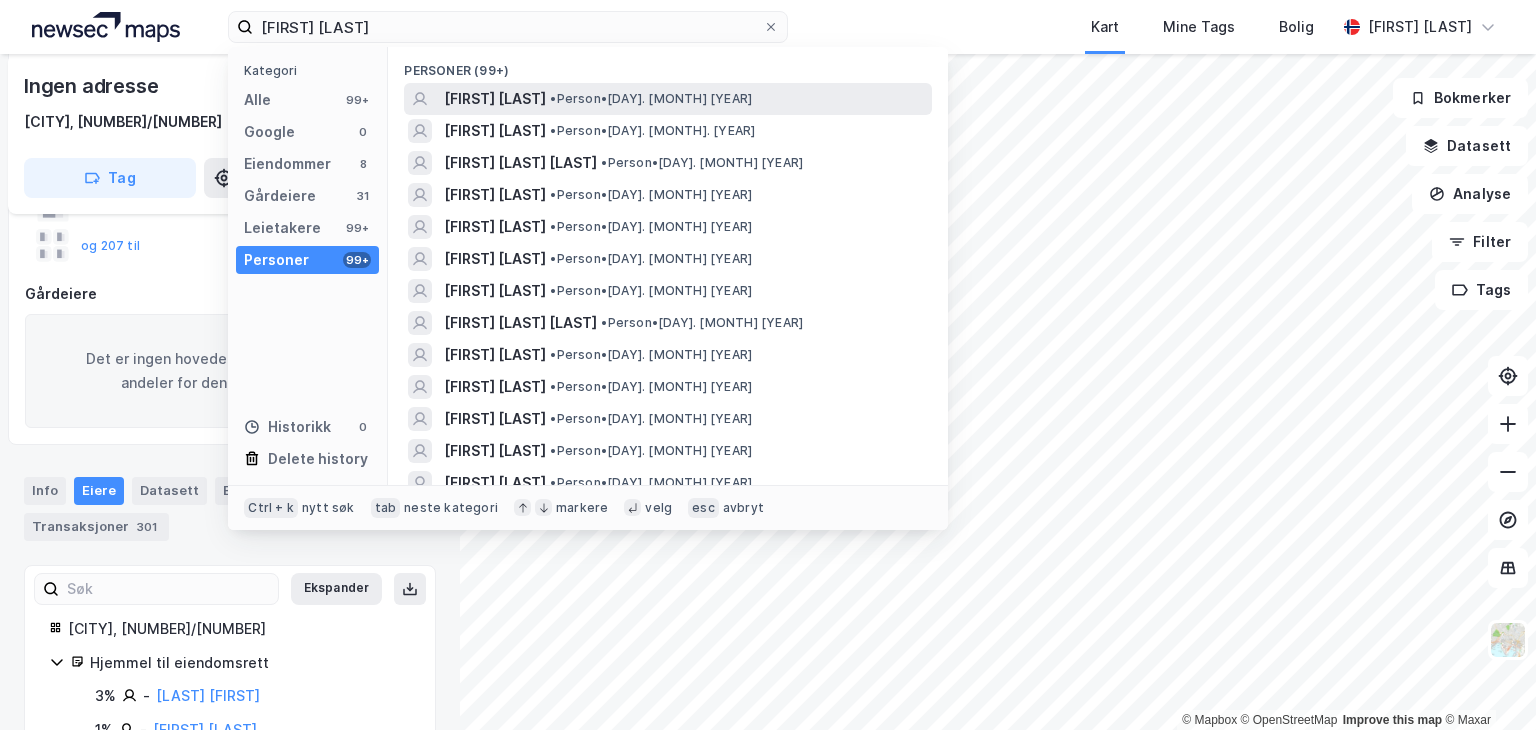 click on "• Person • [DAY]. [MONTH] [YEAR]" at bounding box center [651, 99] 